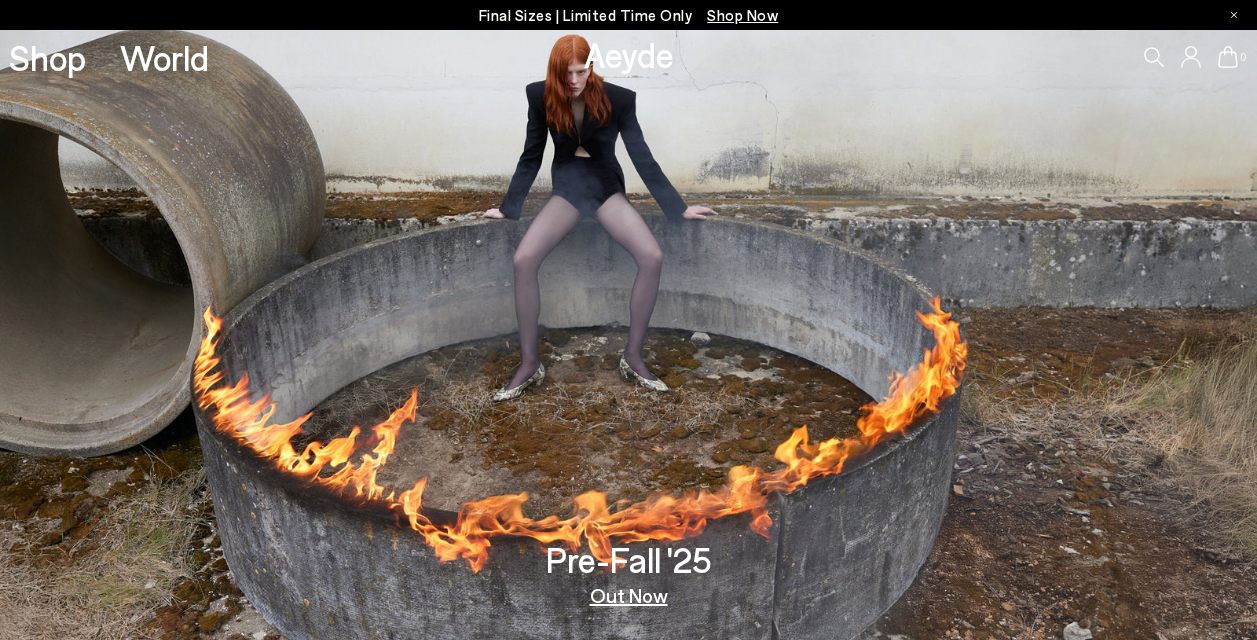 scroll, scrollTop: 0, scrollLeft: 0, axis: both 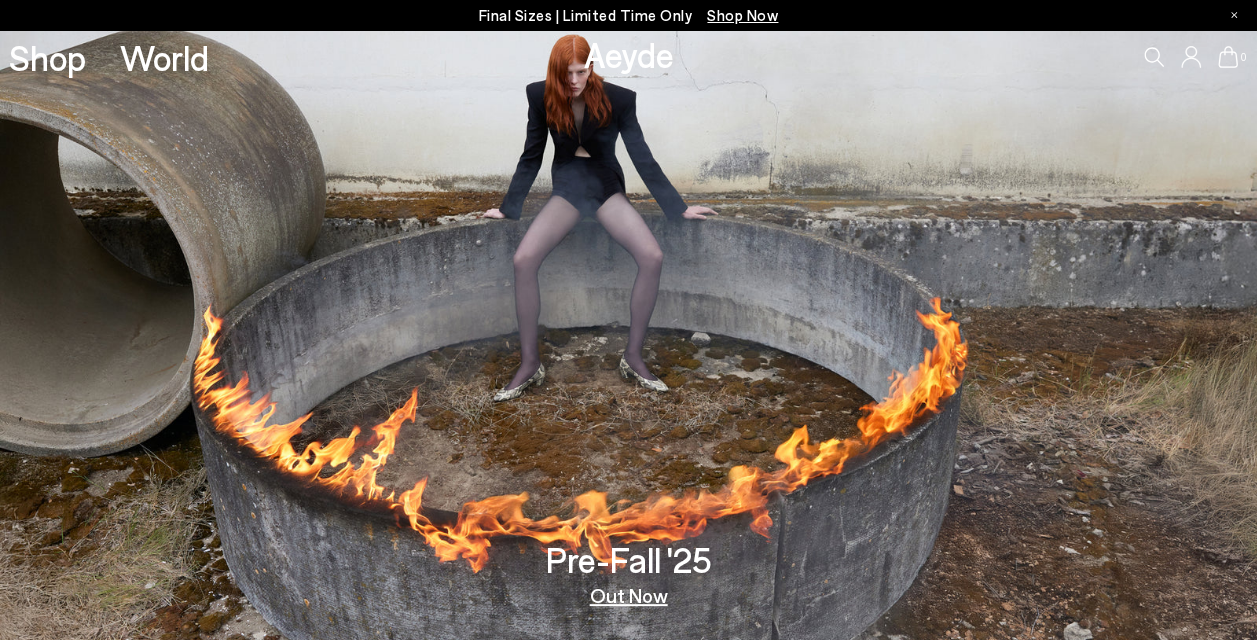 click on "Shop
World
Aeyde
0" at bounding box center [628, 57] 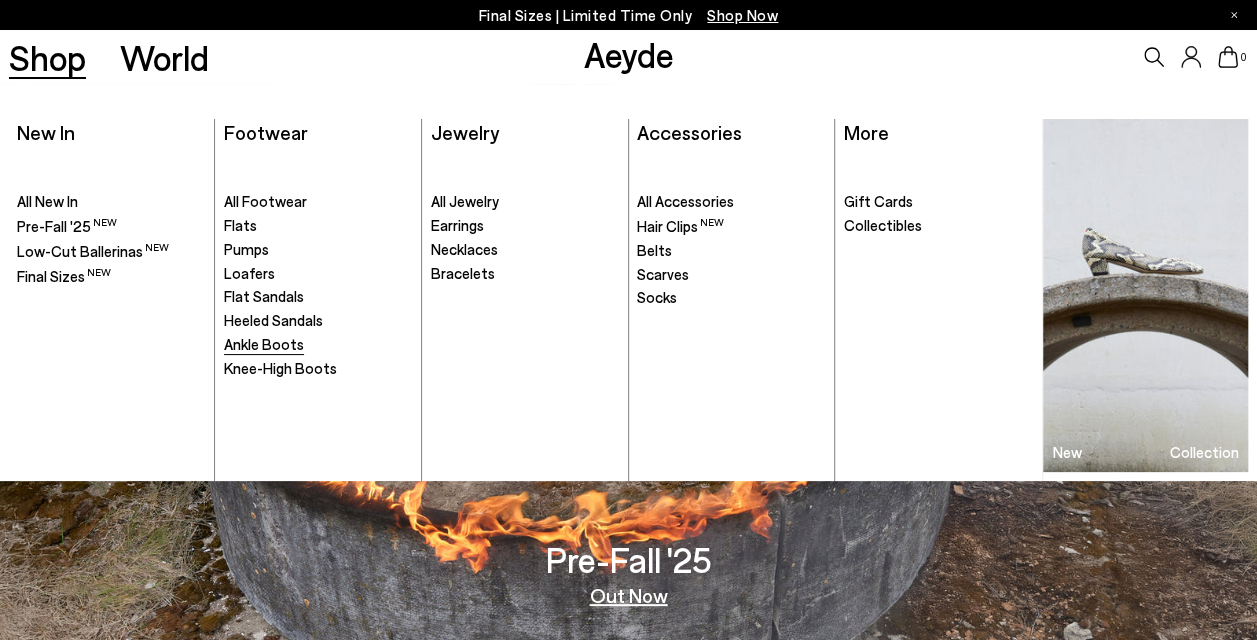 click on "Ankle Boots" at bounding box center (264, 344) 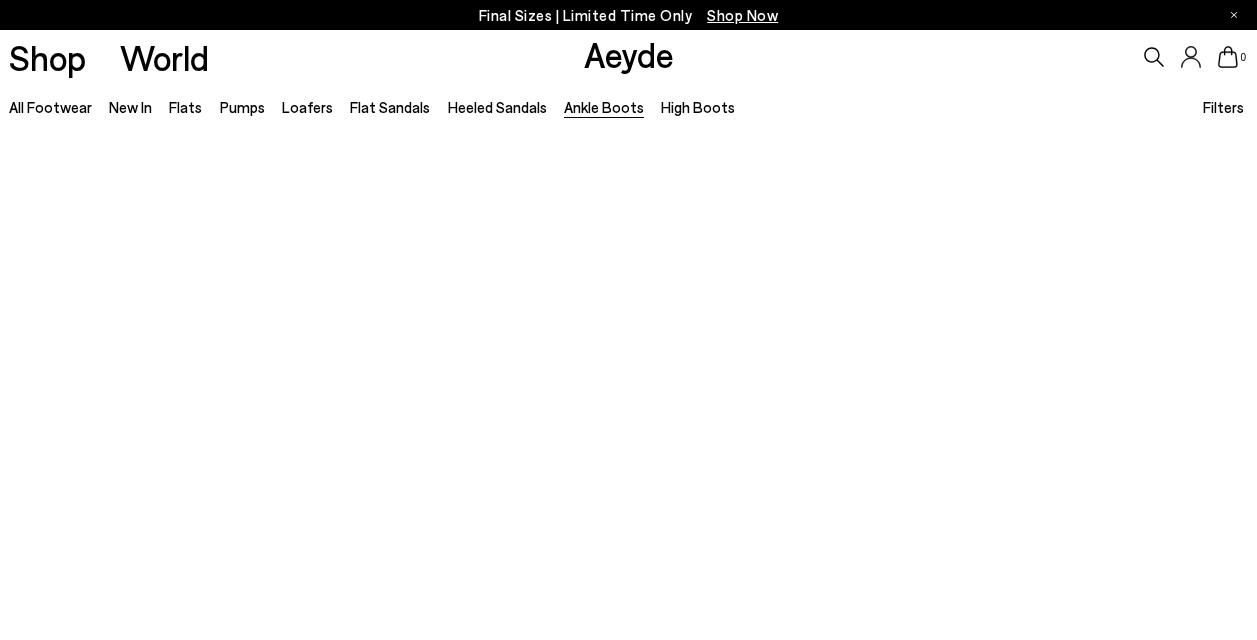 scroll, scrollTop: 0, scrollLeft: 0, axis: both 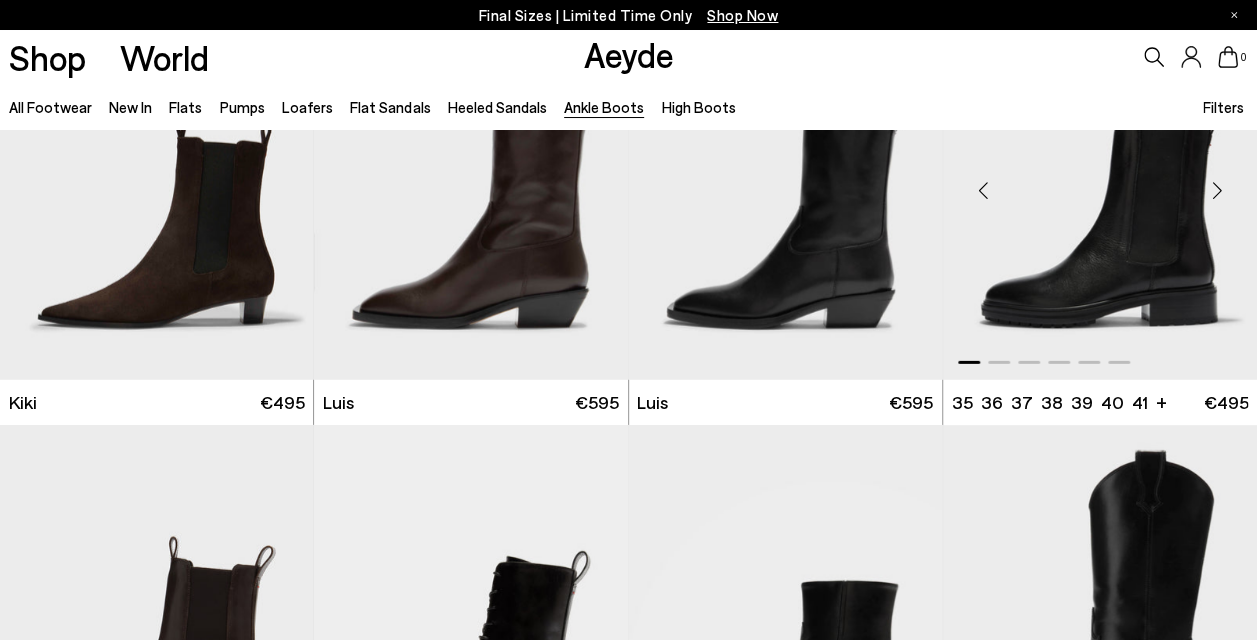 click at bounding box center (1100, 358) 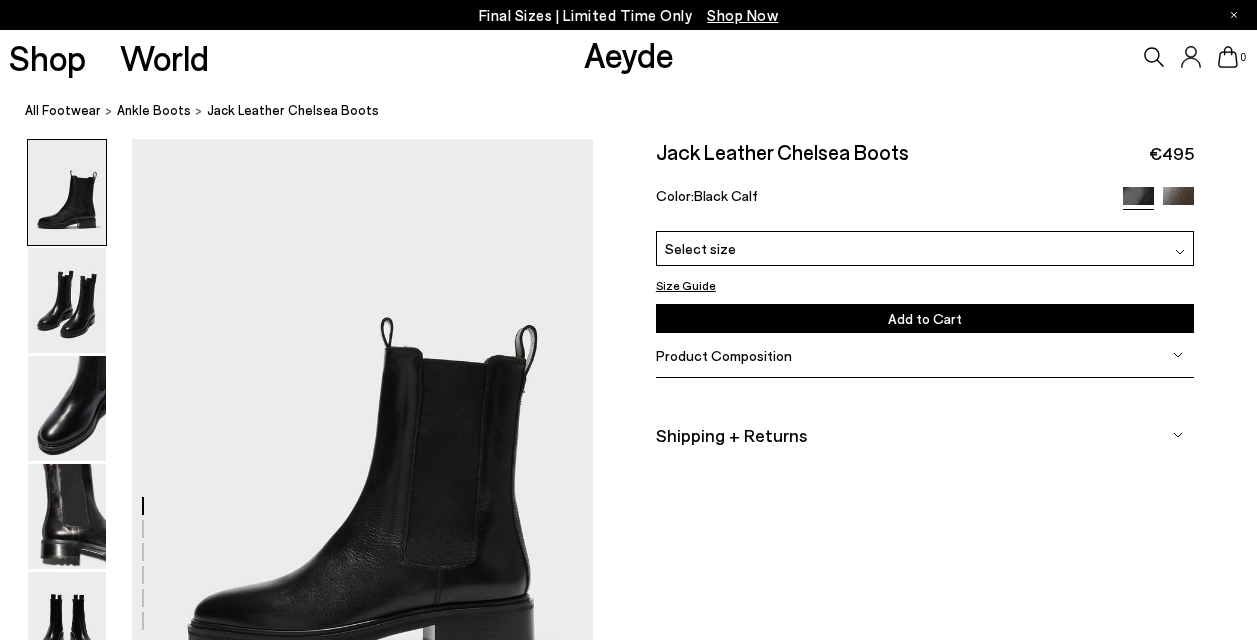 scroll, scrollTop: 0, scrollLeft: 0, axis: both 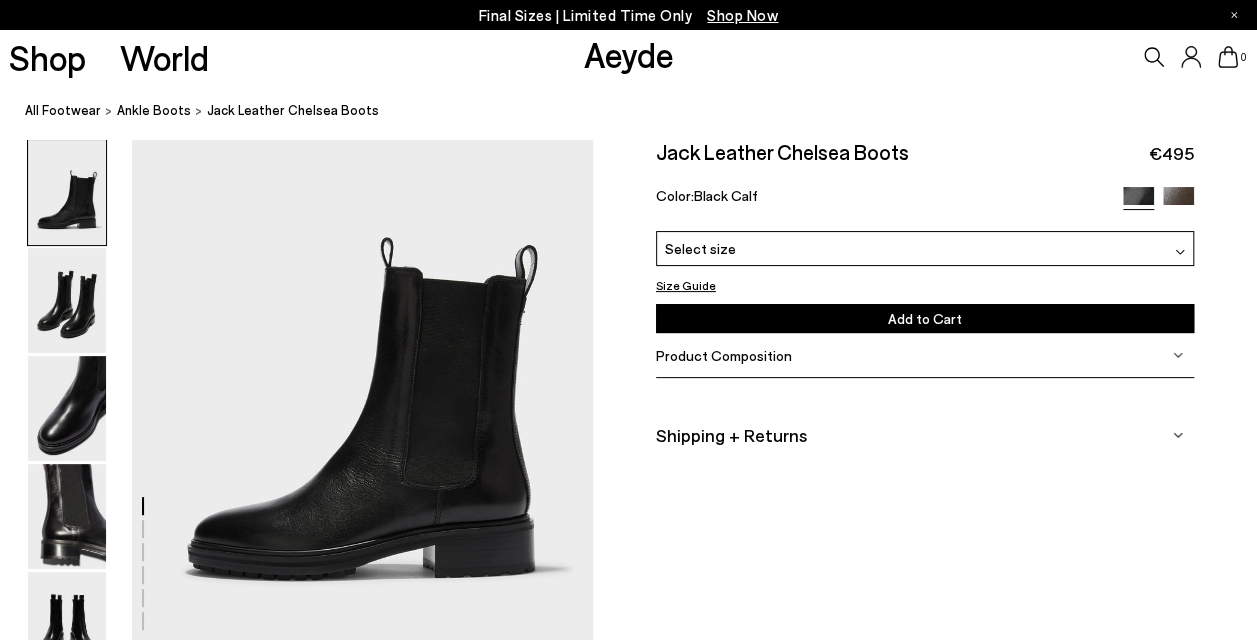click at bounding box center (296, 1910) 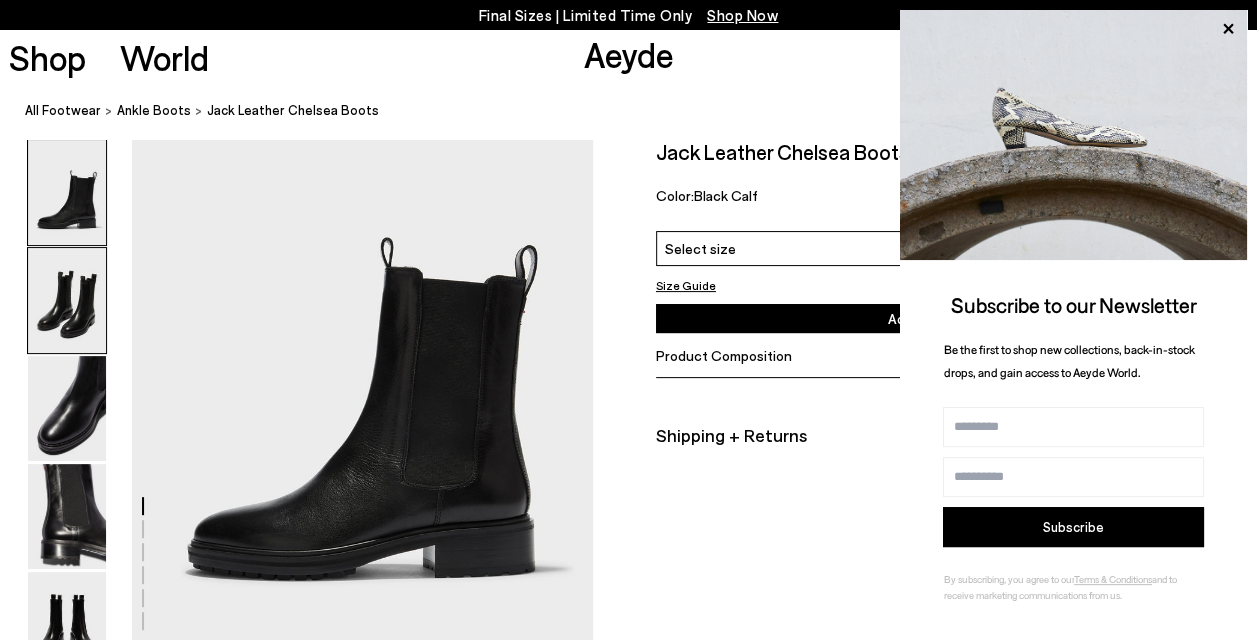 click at bounding box center [67, 300] 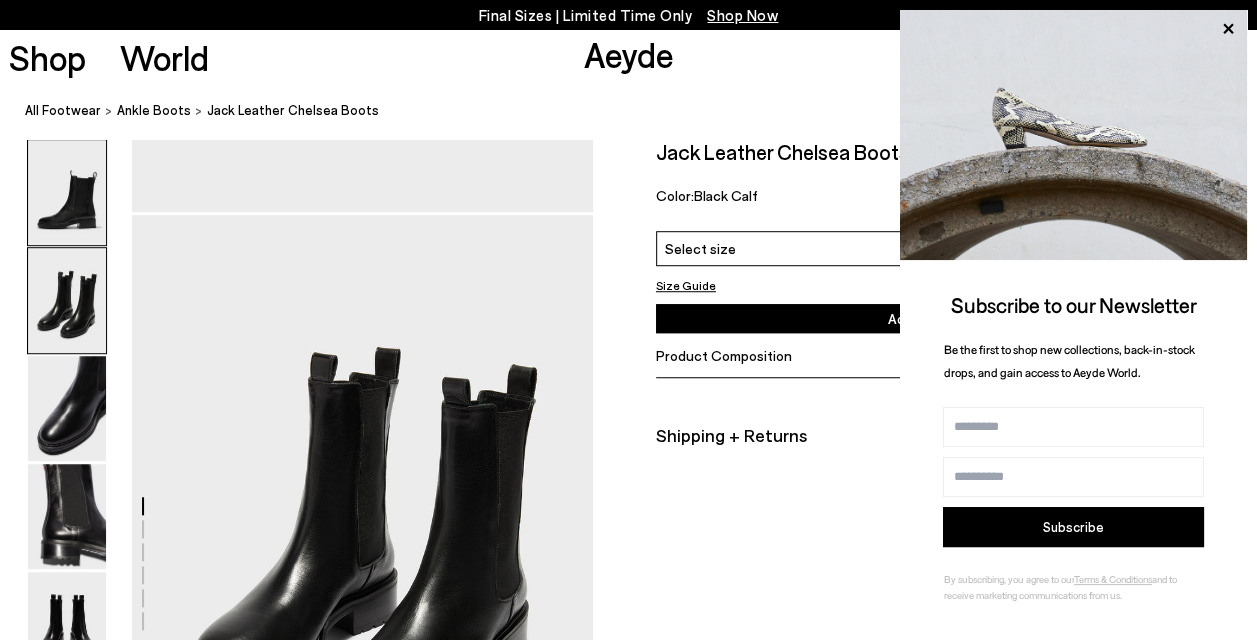 scroll, scrollTop: 619, scrollLeft: 0, axis: vertical 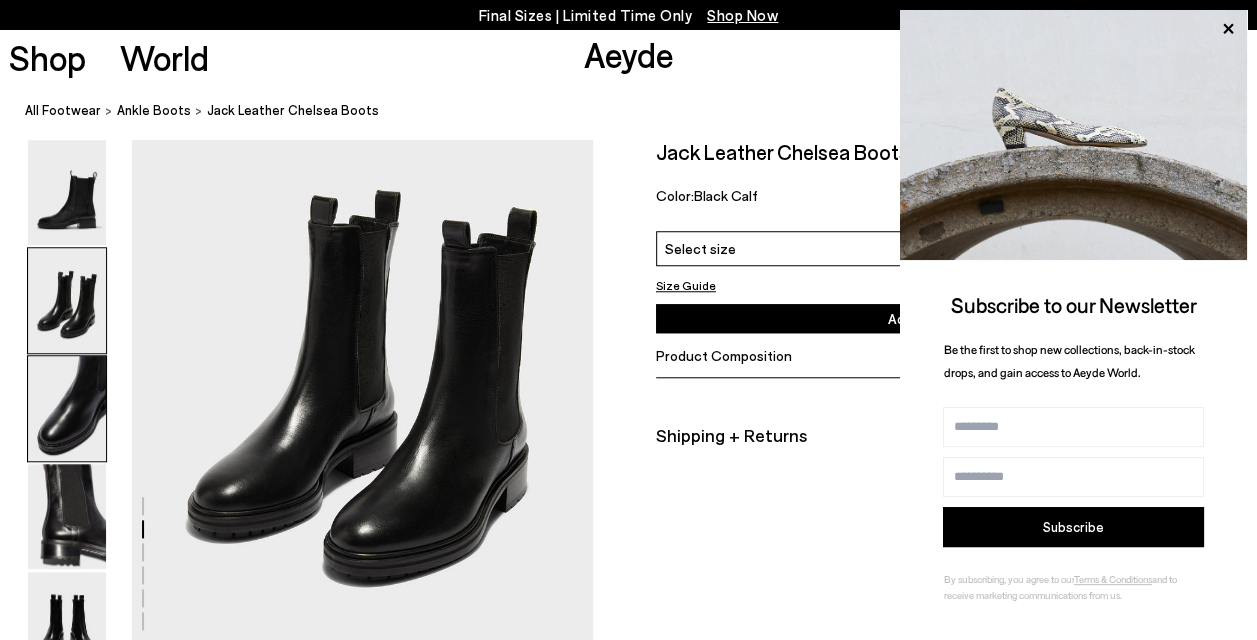 click at bounding box center [67, 408] 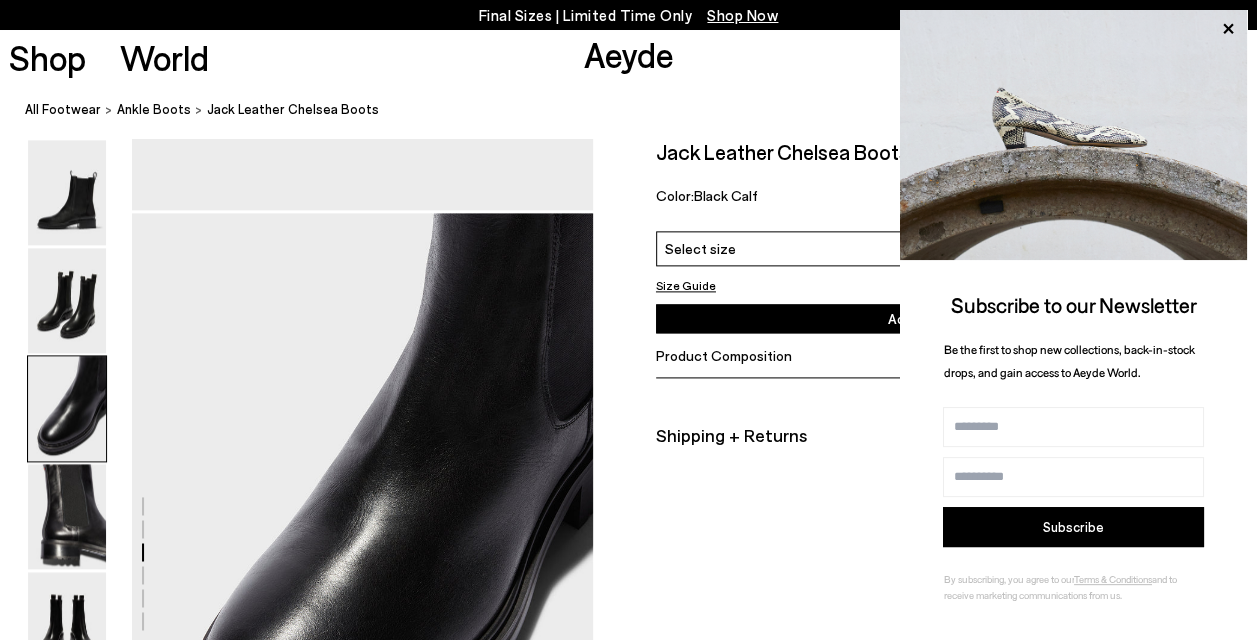 scroll, scrollTop: 1236, scrollLeft: 0, axis: vertical 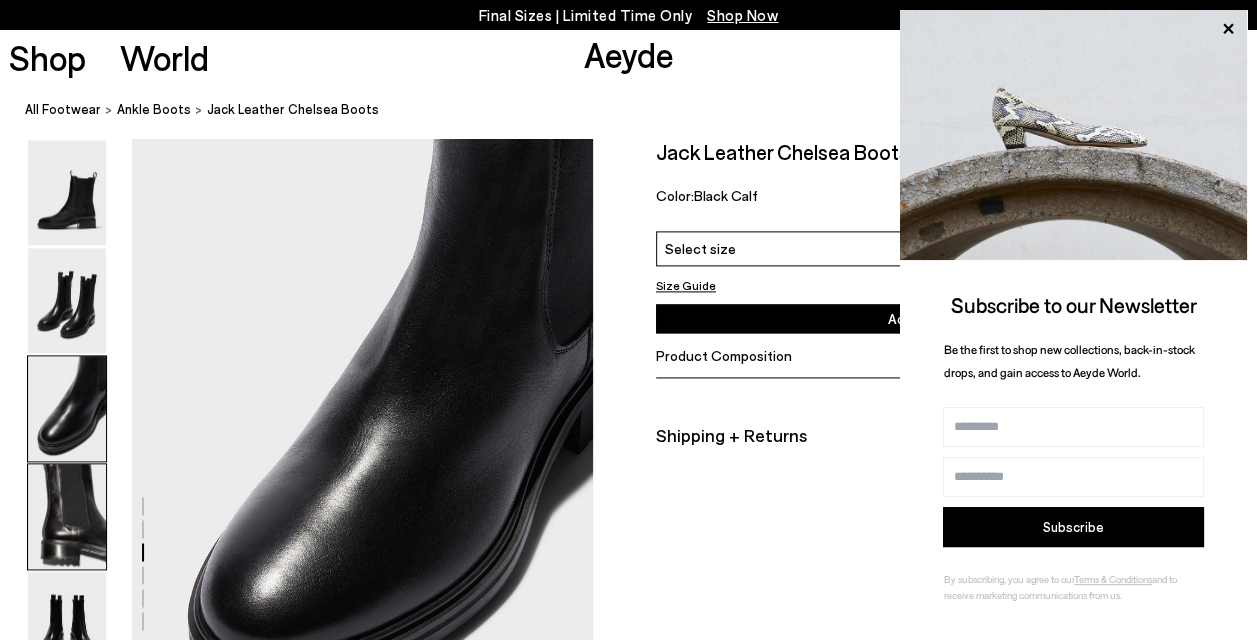 click at bounding box center [67, 516] 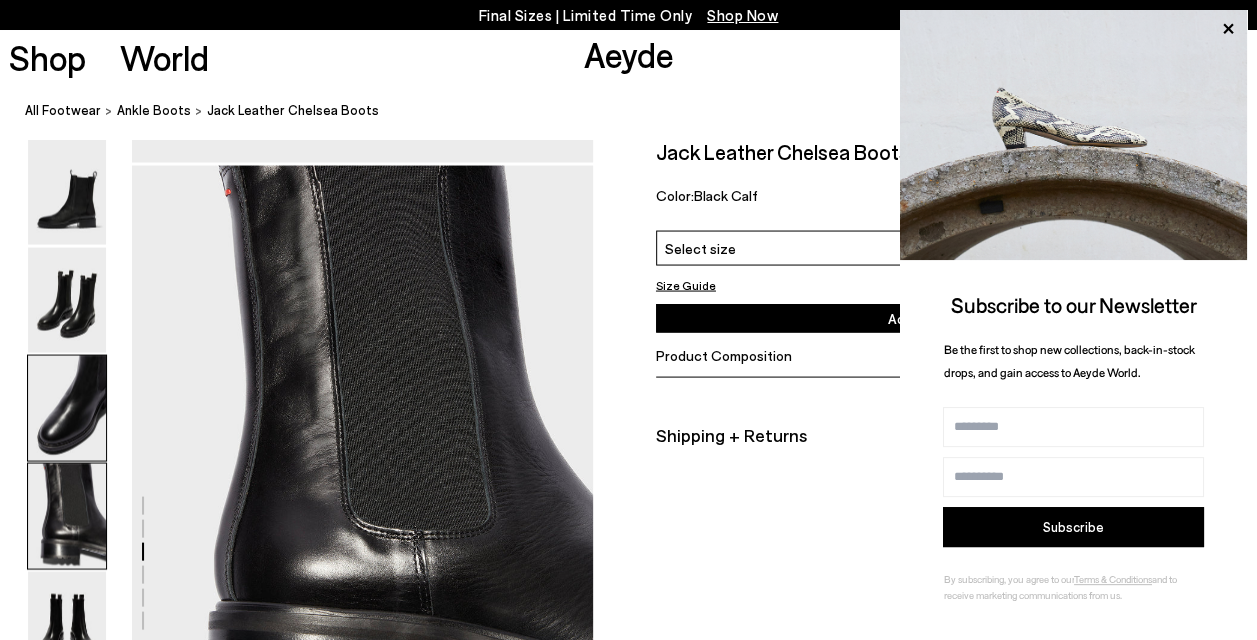 scroll, scrollTop: 1854, scrollLeft: 0, axis: vertical 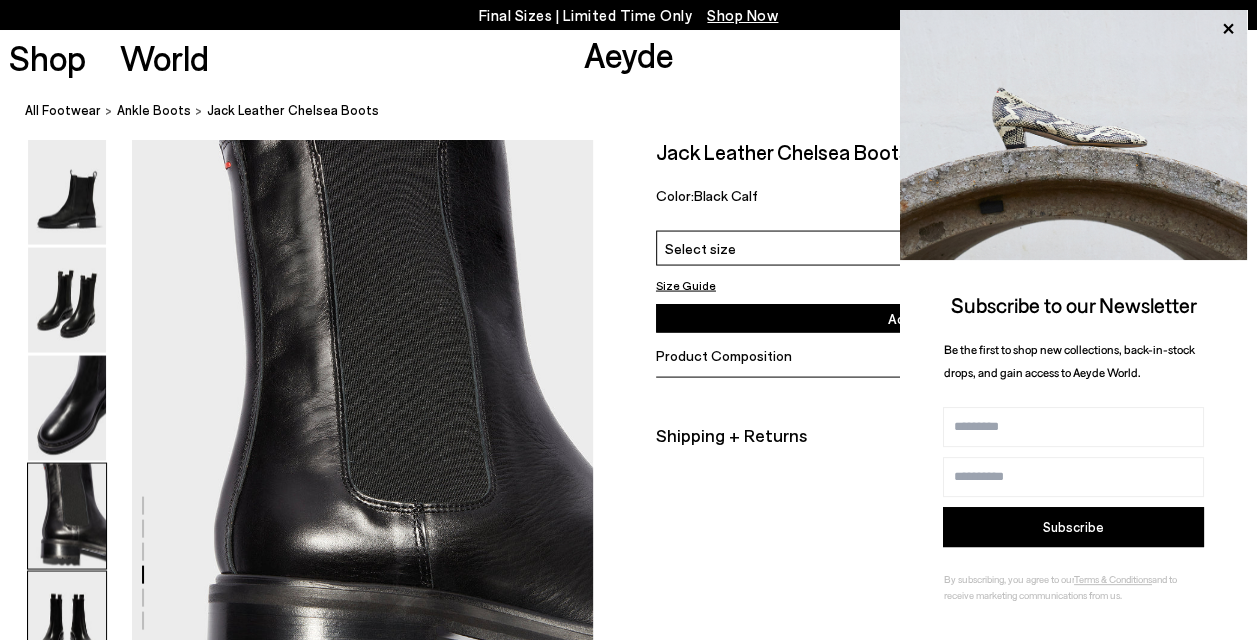 click at bounding box center (67, 624) 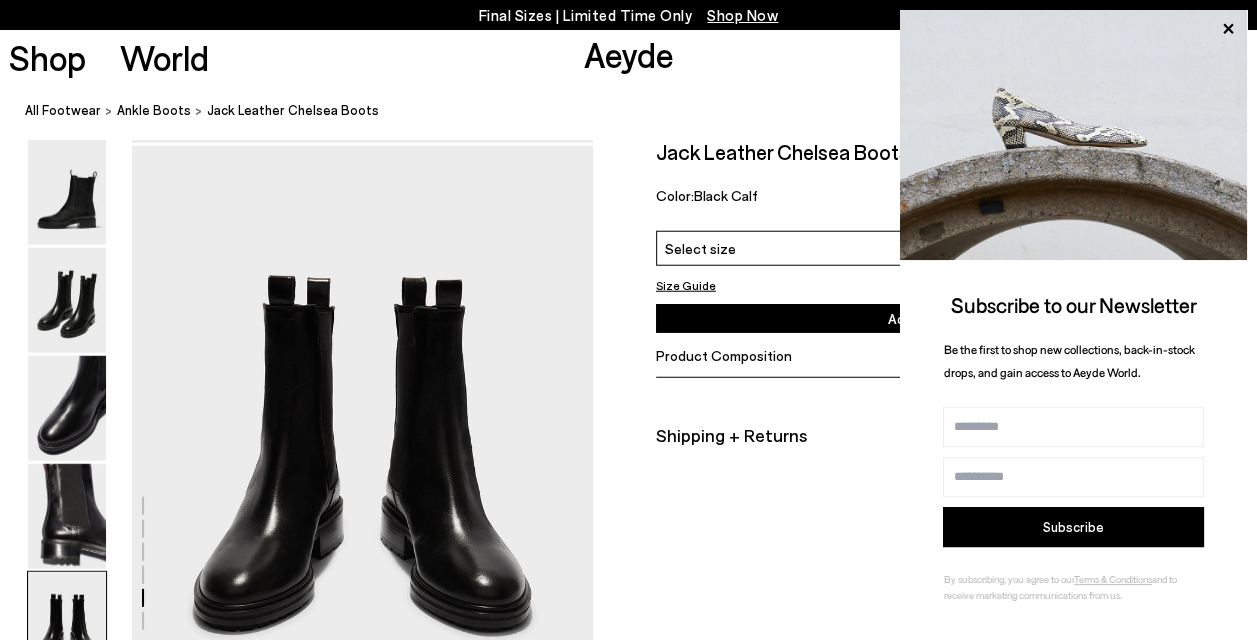 scroll, scrollTop: 2471, scrollLeft: 0, axis: vertical 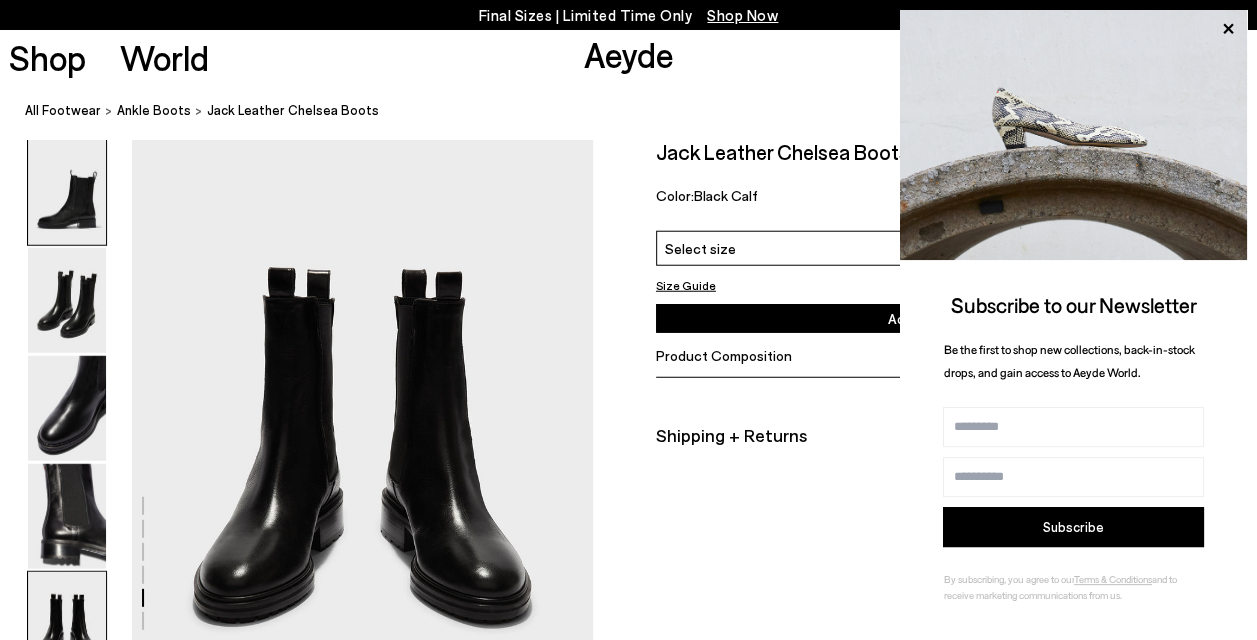 click at bounding box center (67, 192) 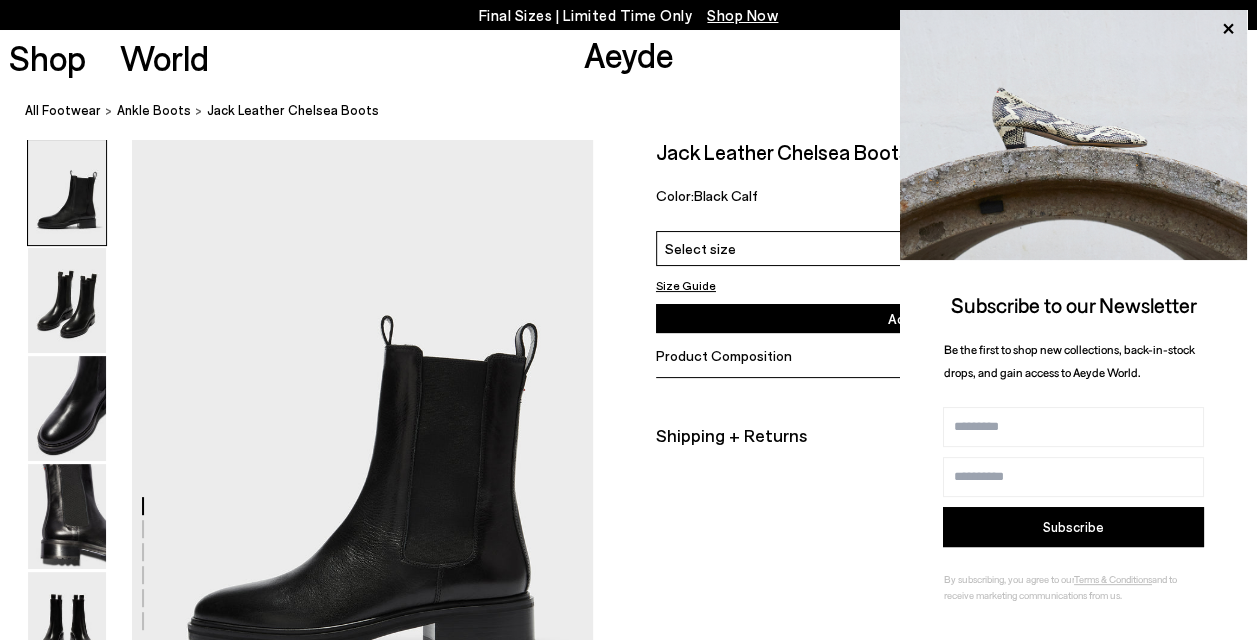 scroll, scrollTop: 0, scrollLeft: 0, axis: both 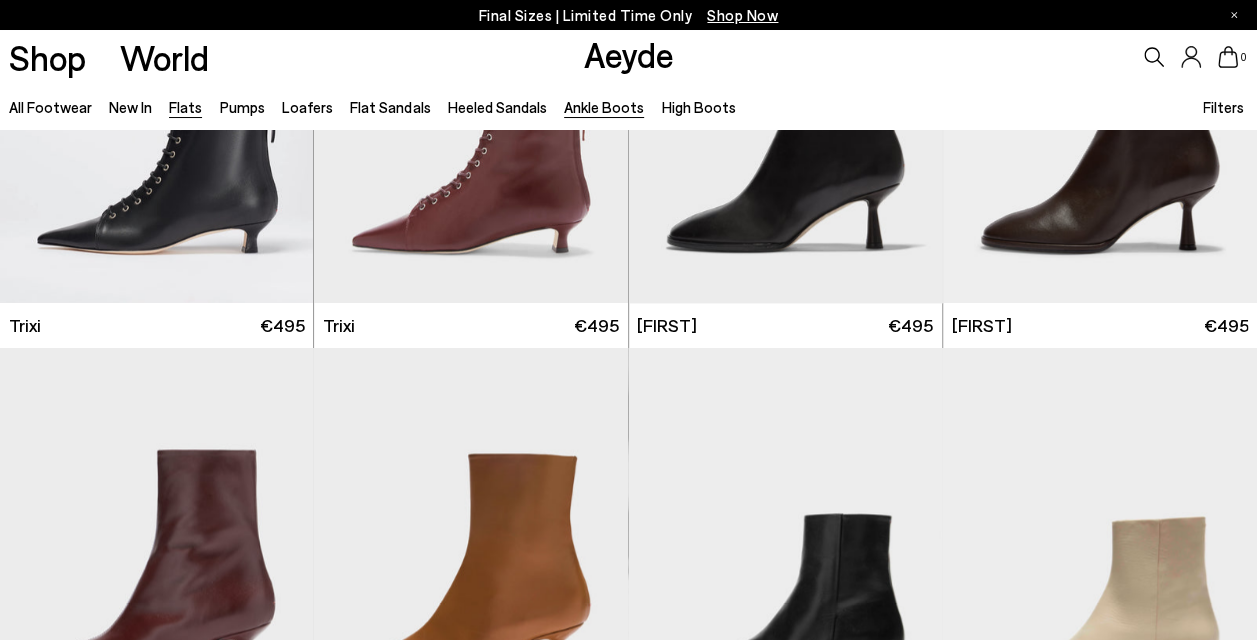 click on "Flats" at bounding box center (185, 107) 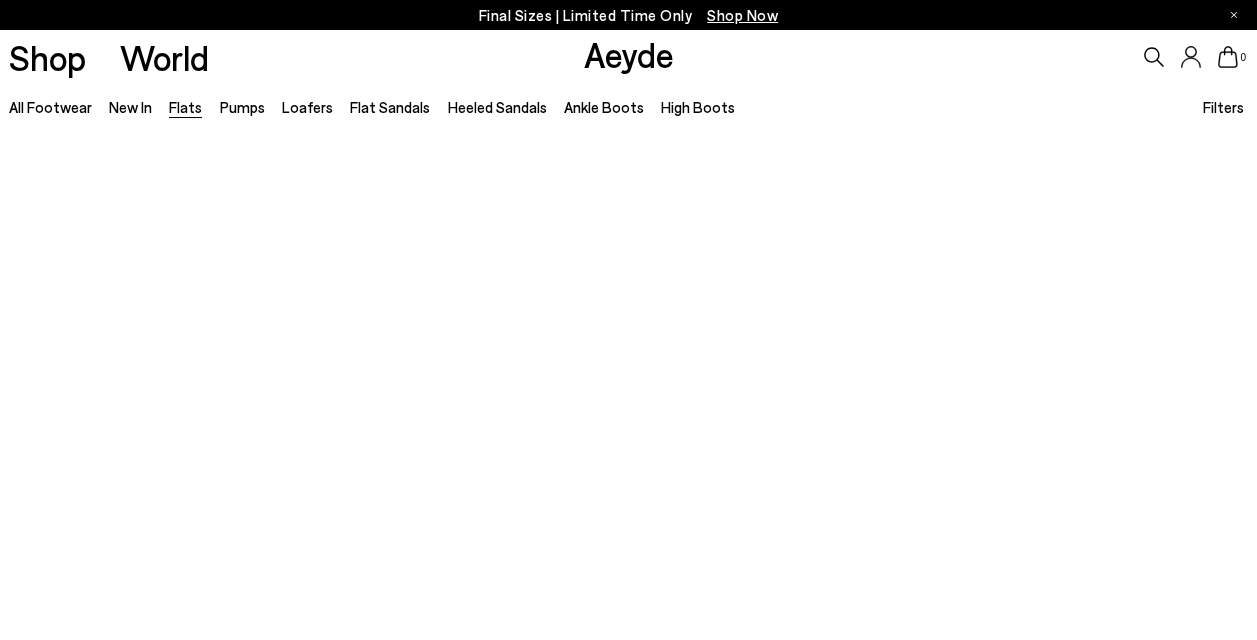 scroll, scrollTop: 0, scrollLeft: 0, axis: both 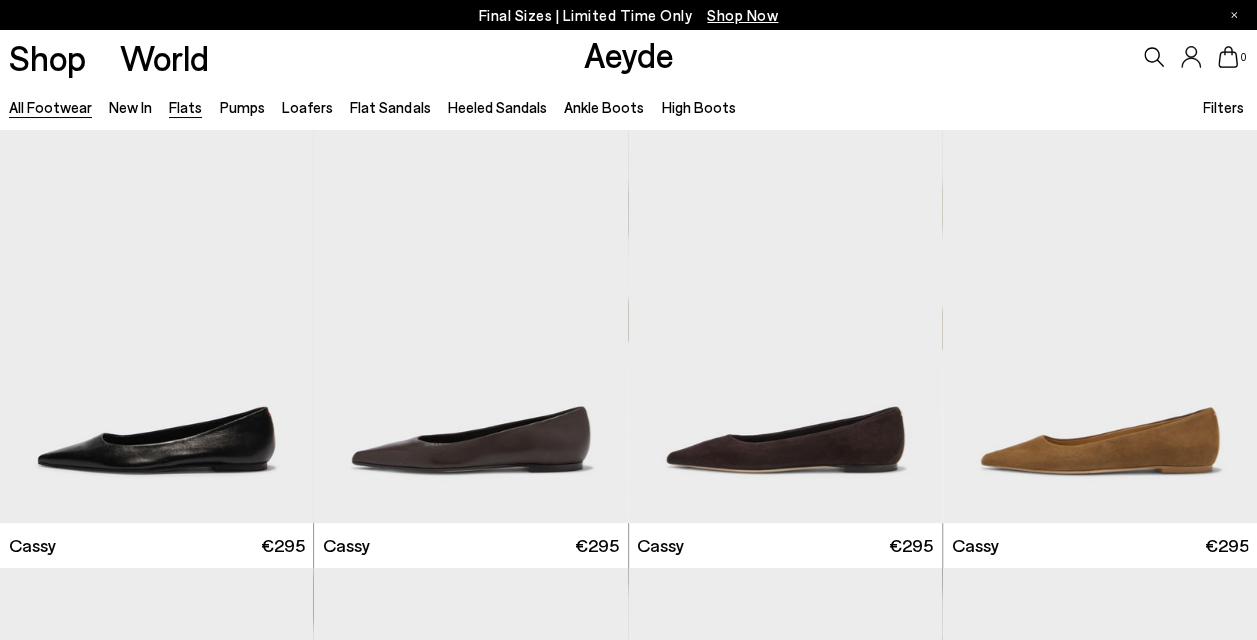 click on "All Footwear" at bounding box center (50, 107) 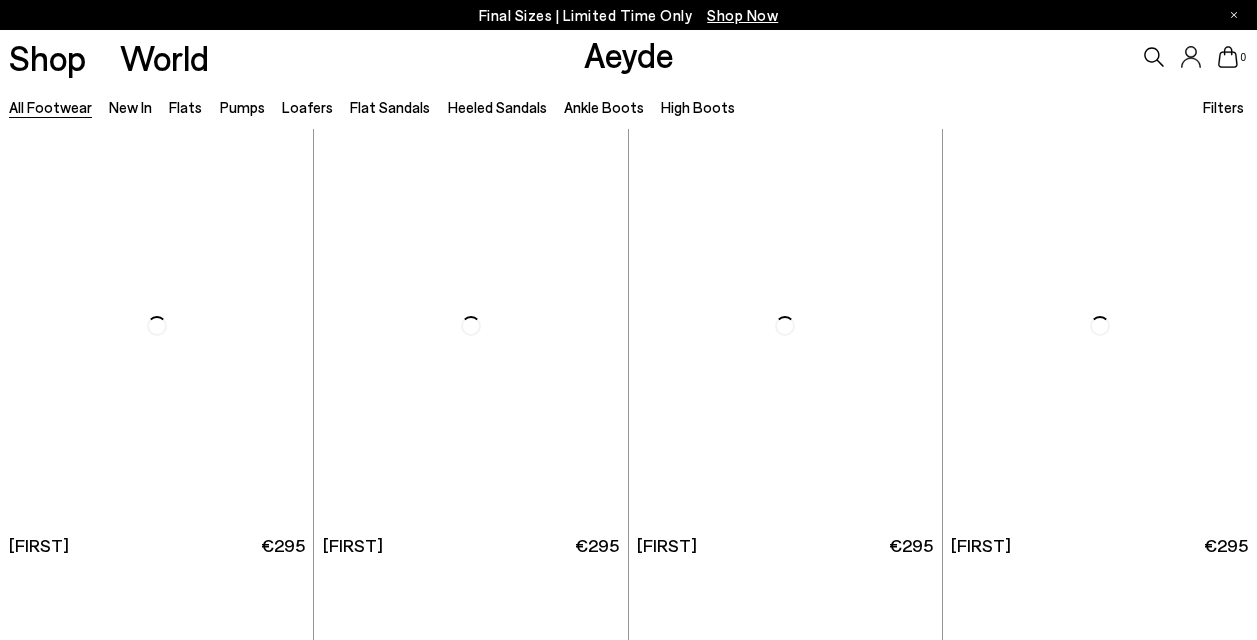scroll, scrollTop: 0, scrollLeft: 0, axis: both 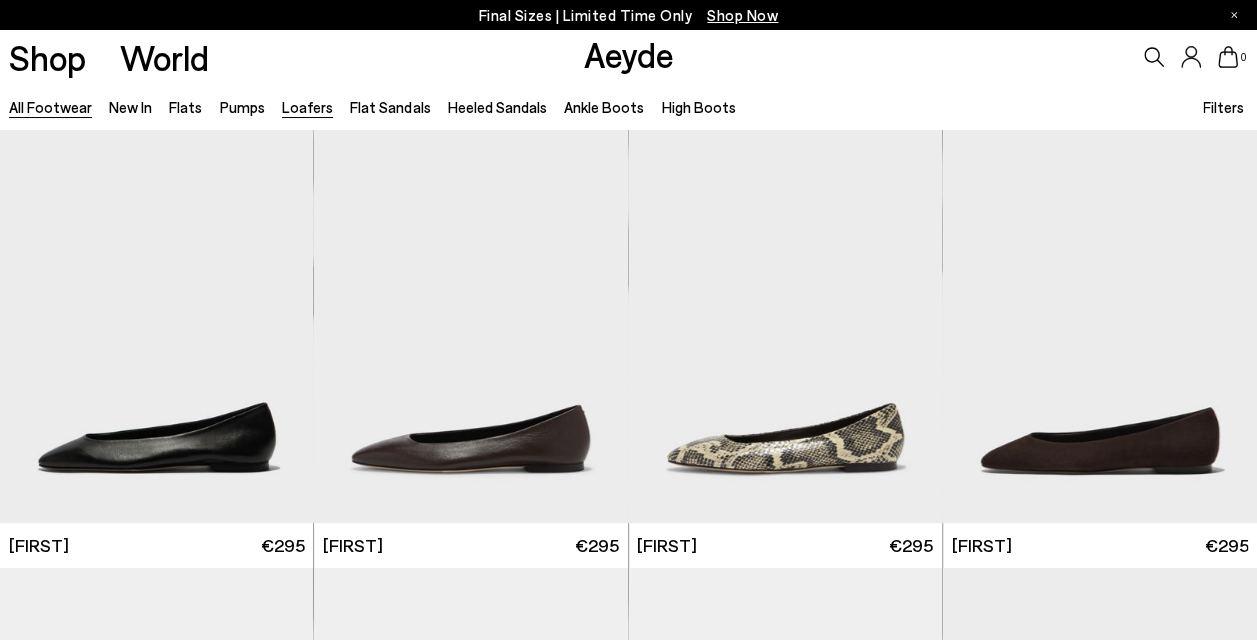 click on "Loafers" at bounding box center [307, 107] 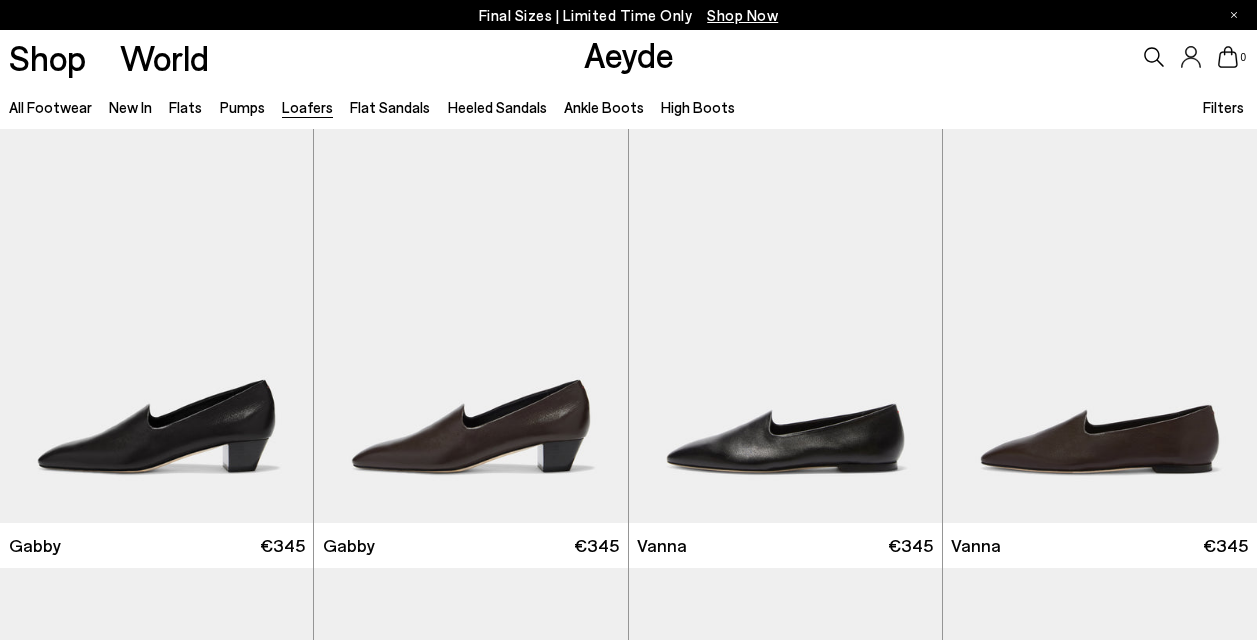 scroll, scrollTop: 0, scrollLeft: 0, axis: both 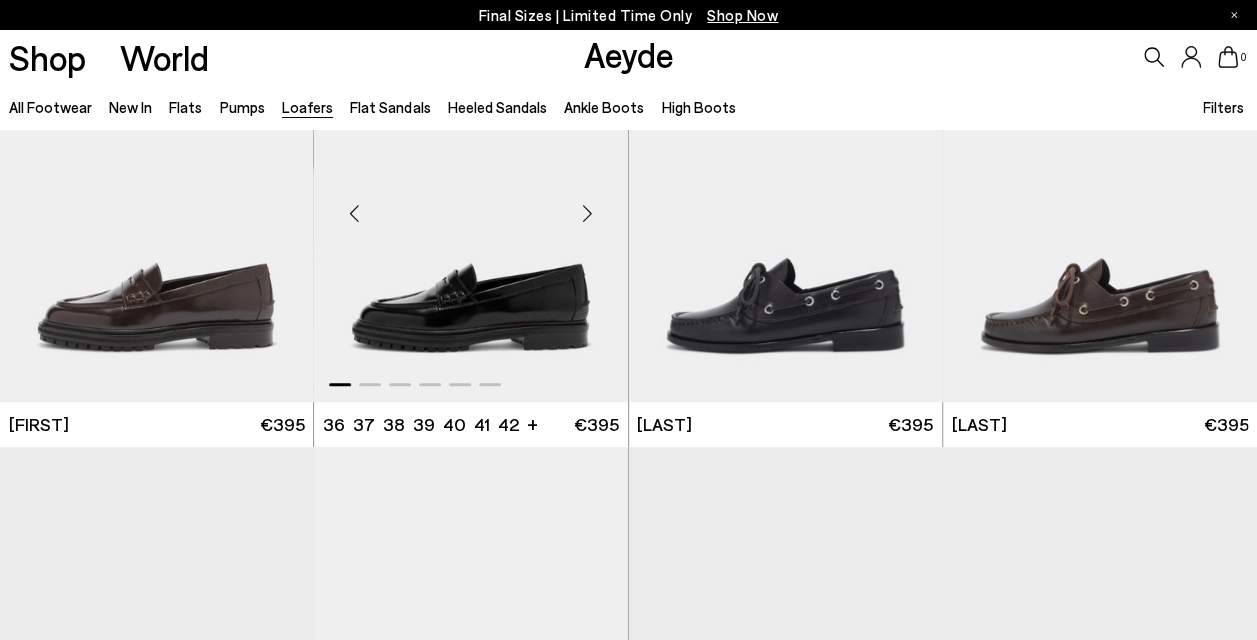 click at bounding box center [471, 205] 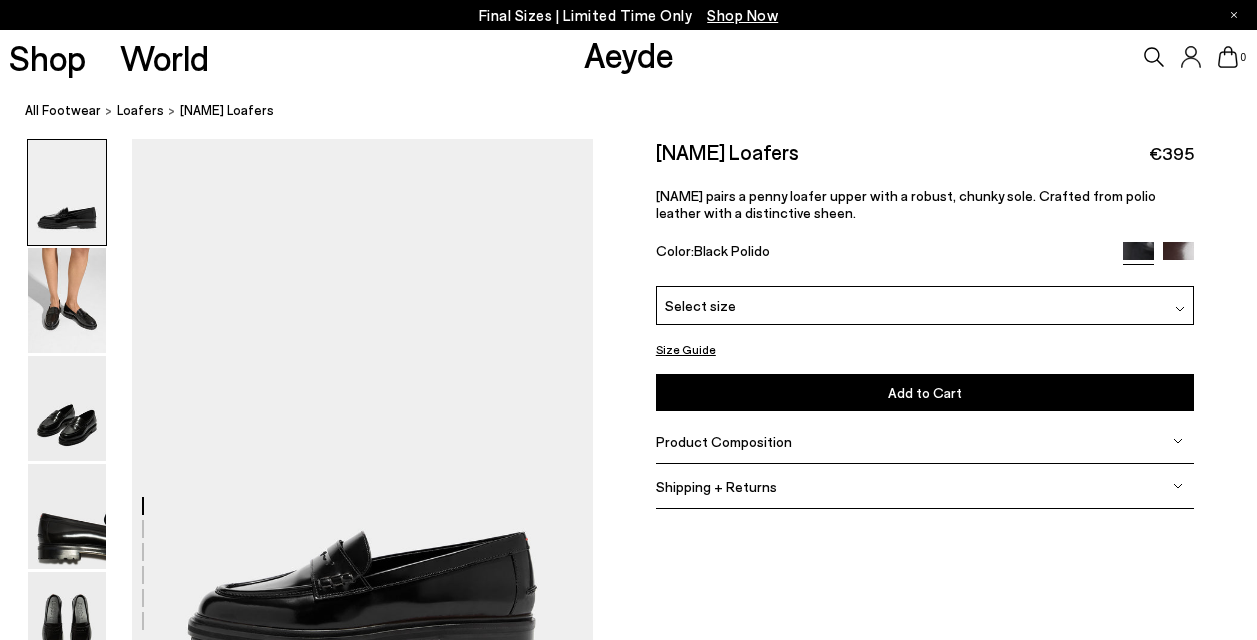 scroll, scrollTop: 0, scrollLeft: 0, axis: both 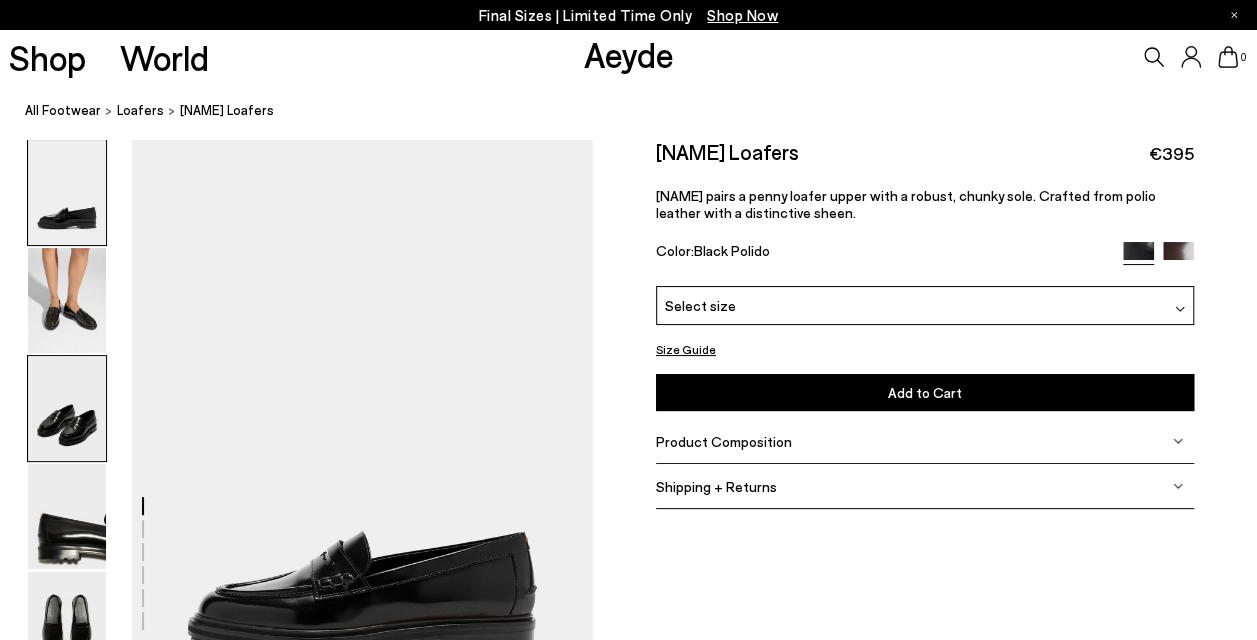 click at bounding box center (67, 408) 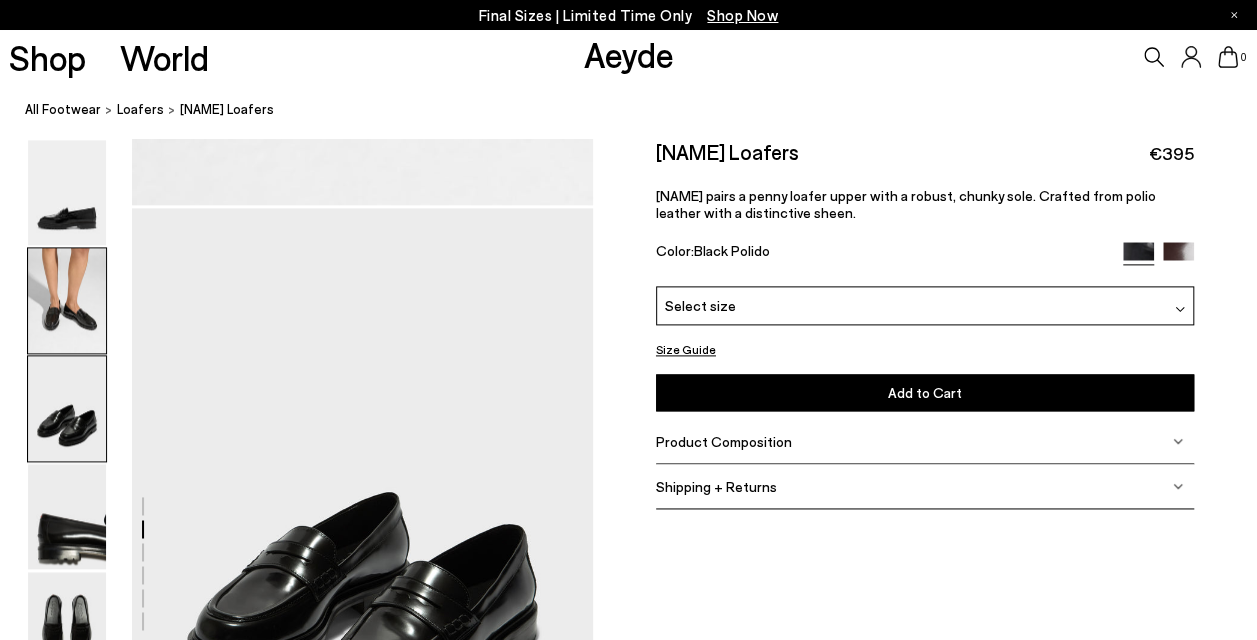 scroll, scrollTop: 1236, scrollLeft: 0, axis: vertical 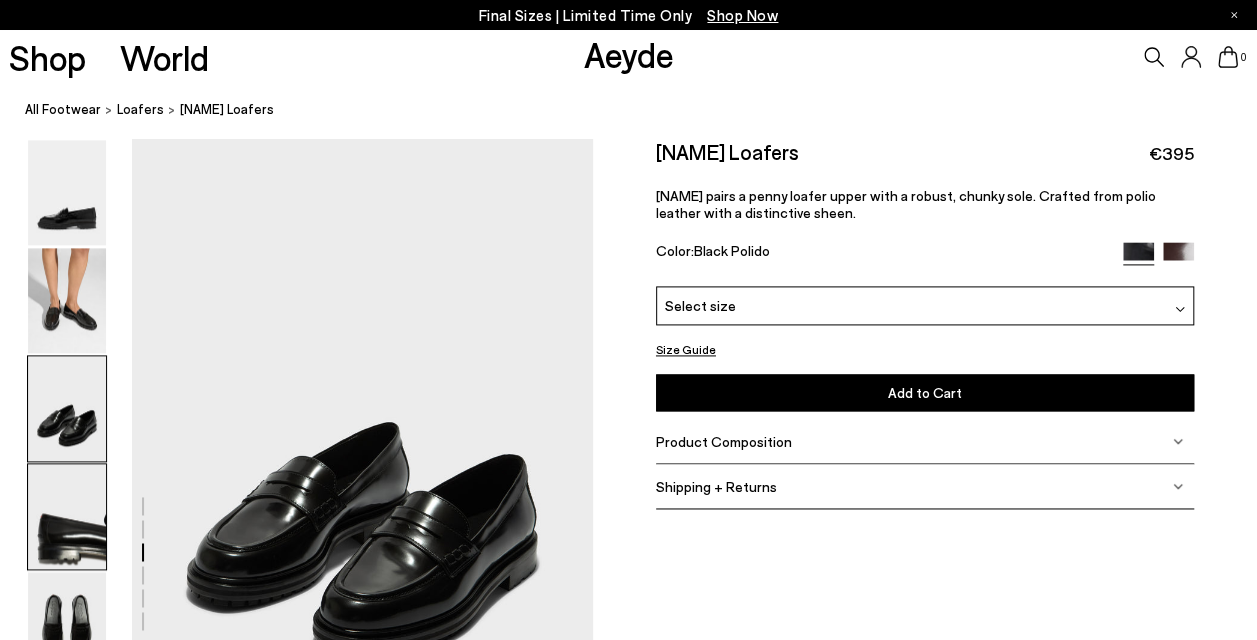 click at bounding box center (67, 516) 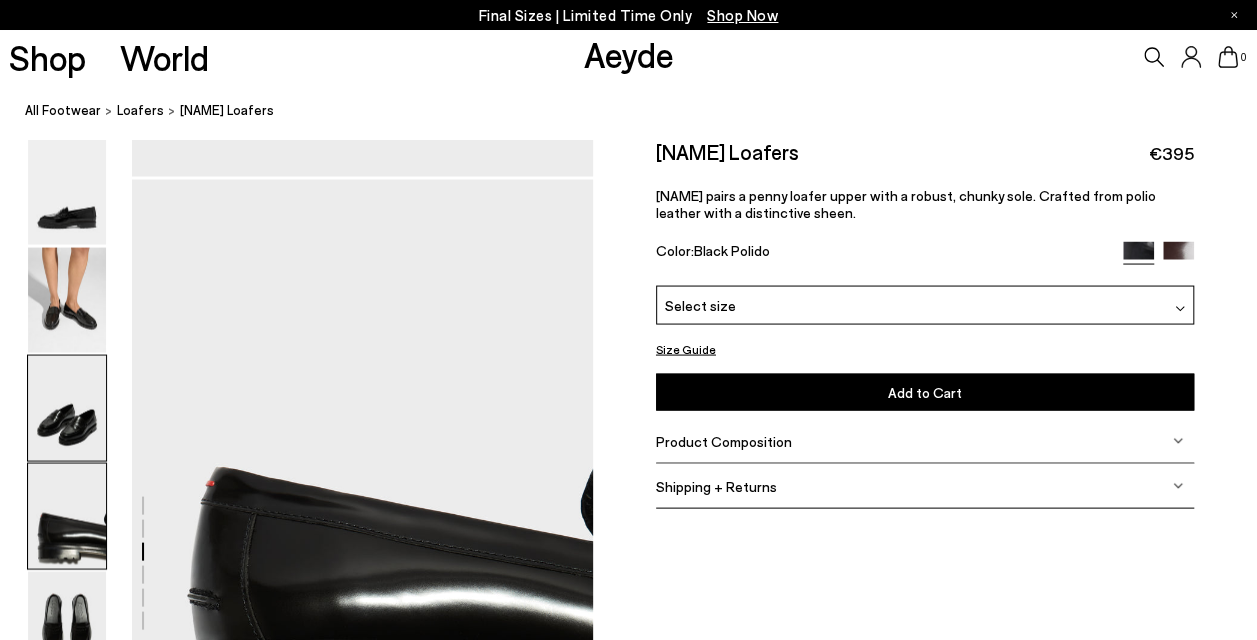 scroll, scrollTop: 1854, scrollLeft: 0, axis: vertical 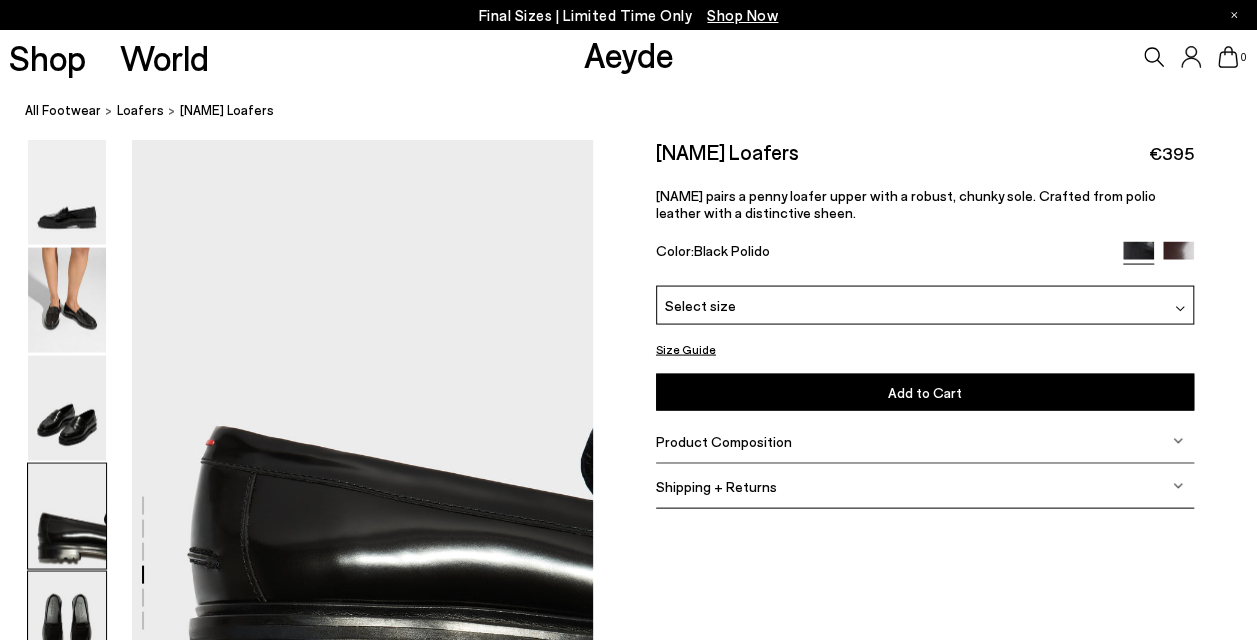 click at bounding box center (67, 624) 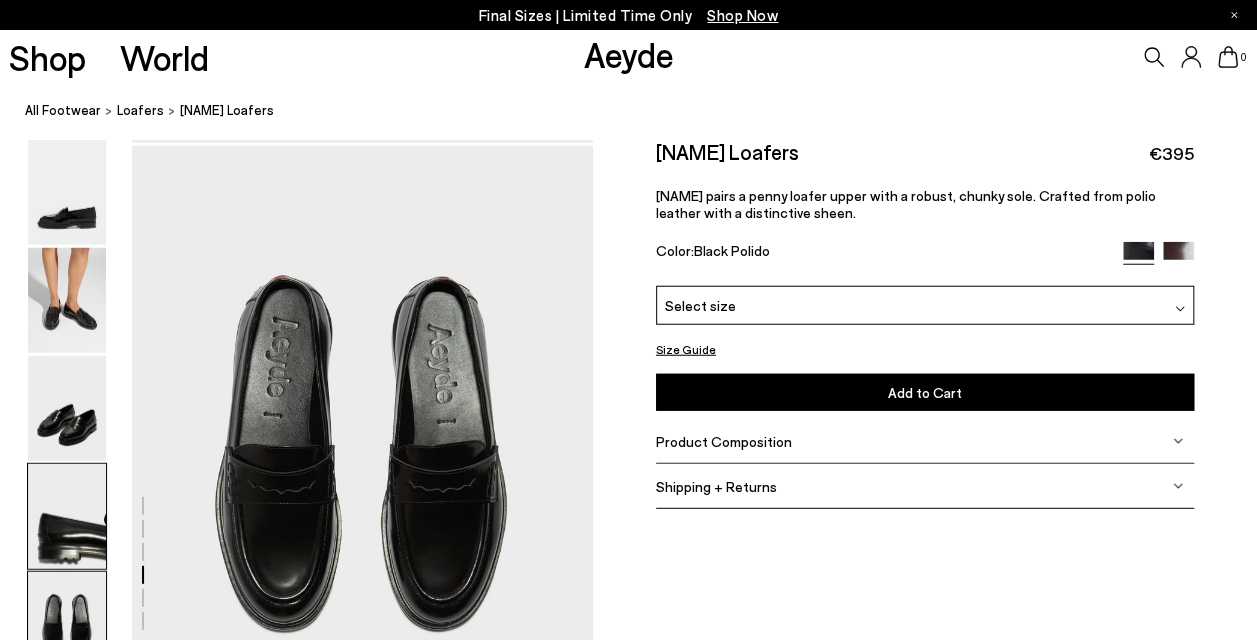 scroll, scrollTop: 2471, scrollLeft: 0, axis: vertical 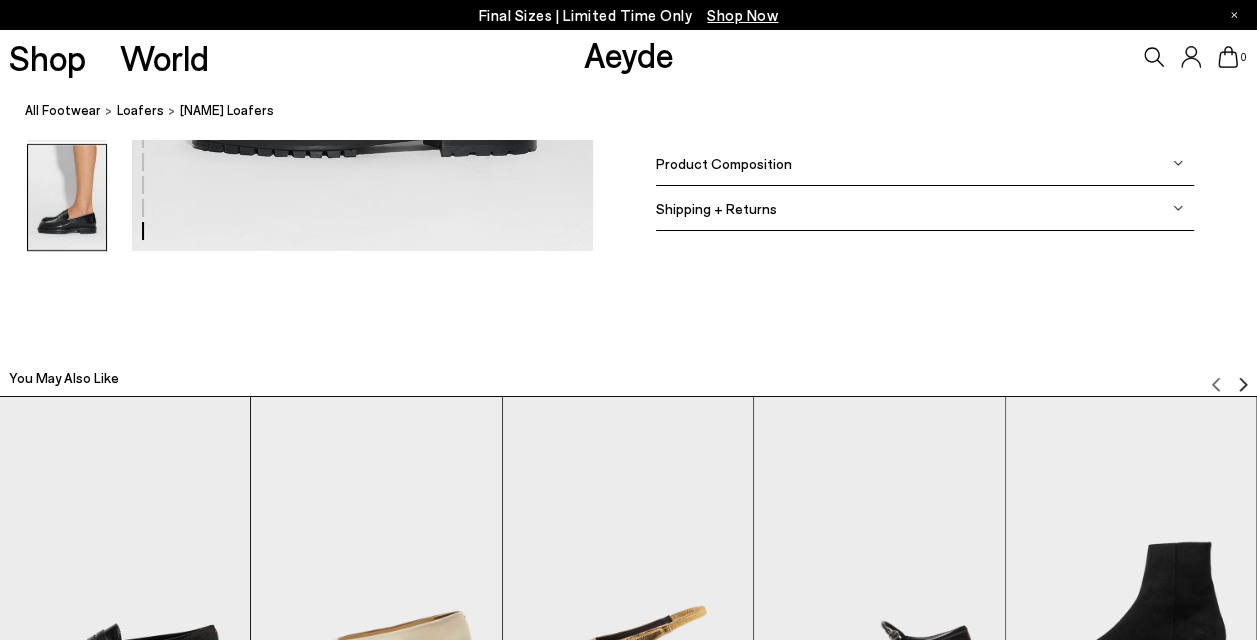click at bounding box center [67, 197] 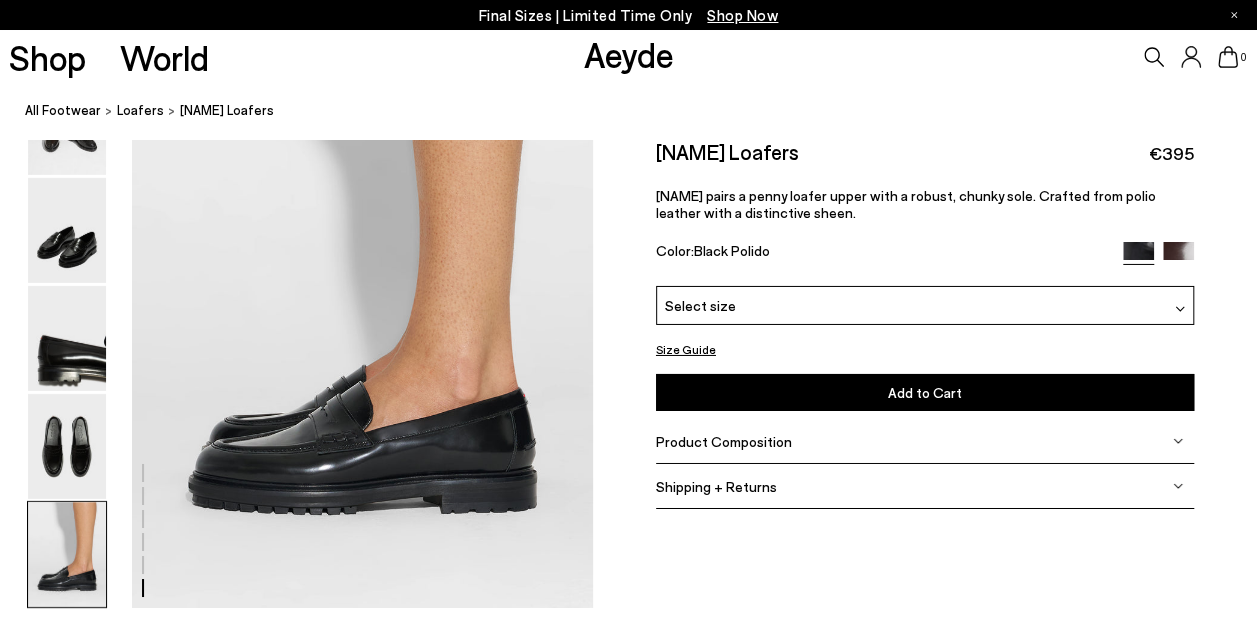 scroll, scrollTop: 3226, scrollLeft: 0, axis: vertical 